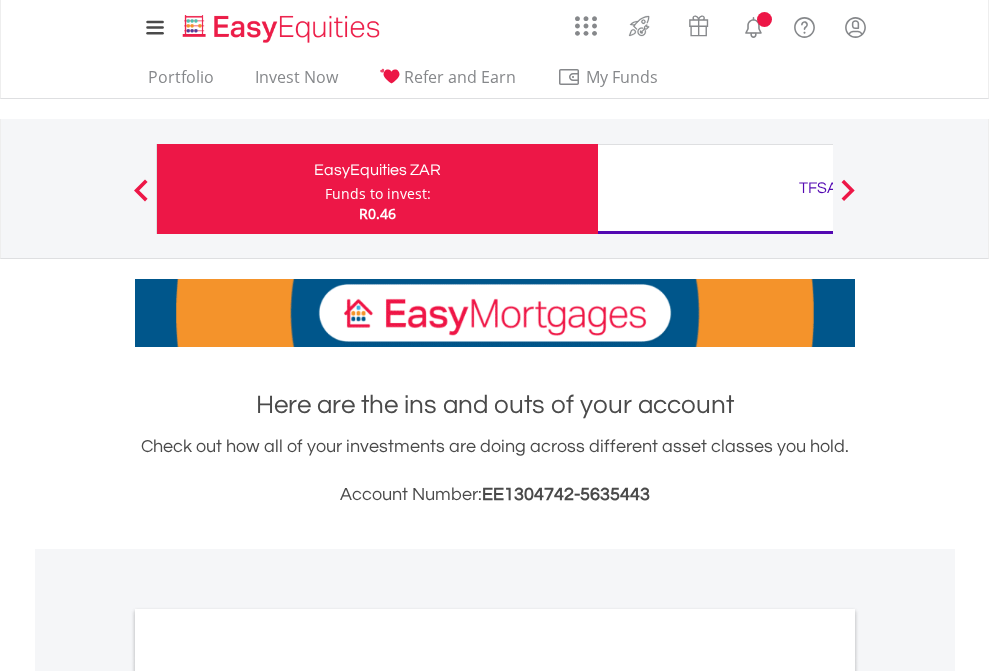 scroll, scrollTop: 0, scrollLeft: 0, axis: both 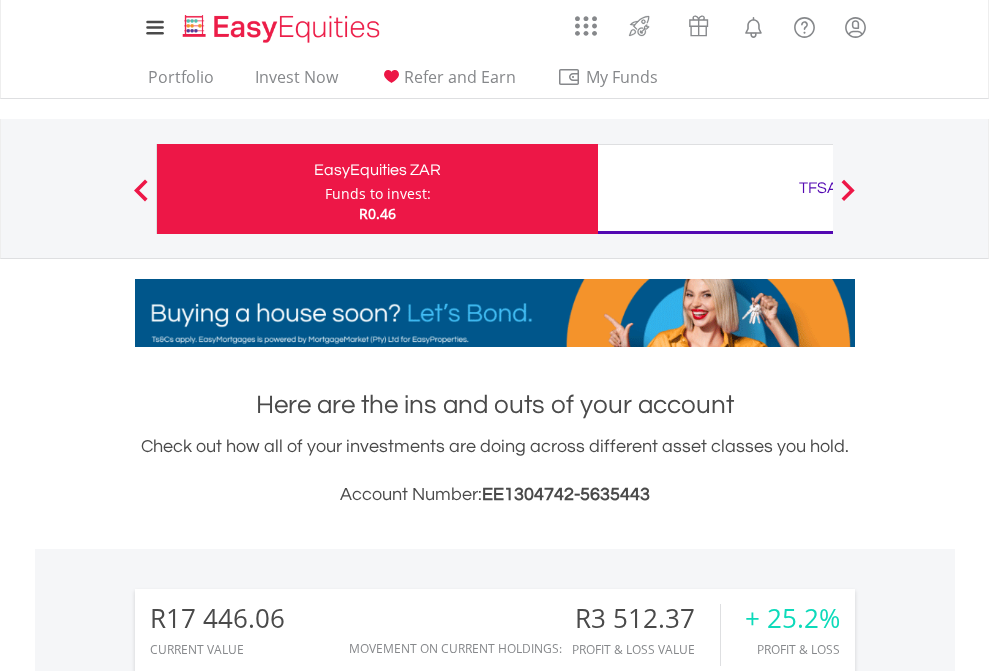 click on "Funds to invest:" at bounding box center (378, 194) 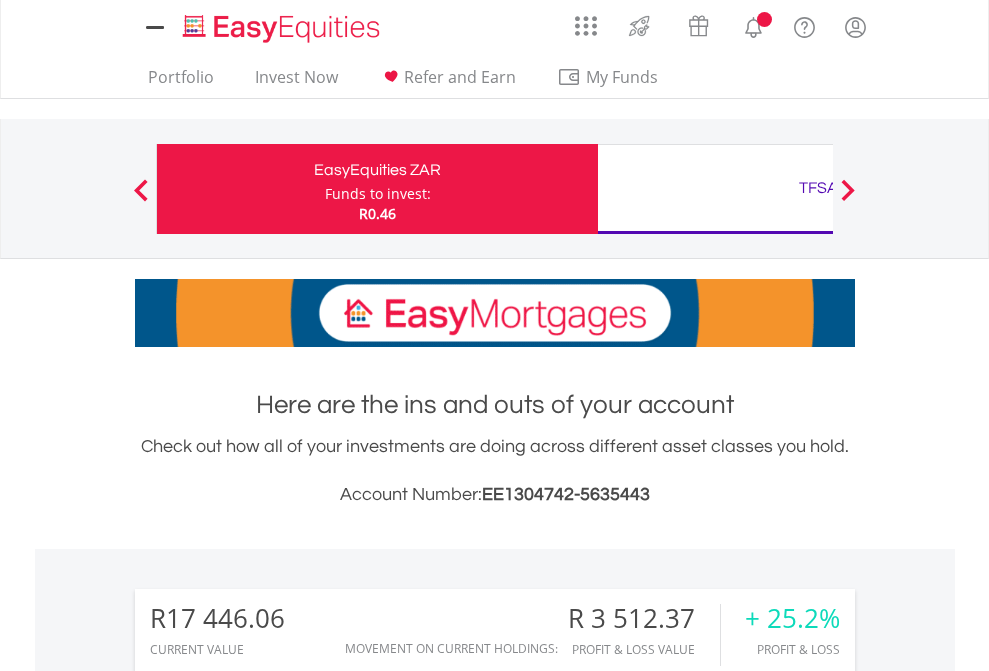 scroll, scrollTop: 0, scrollLeft: 0, axis: both 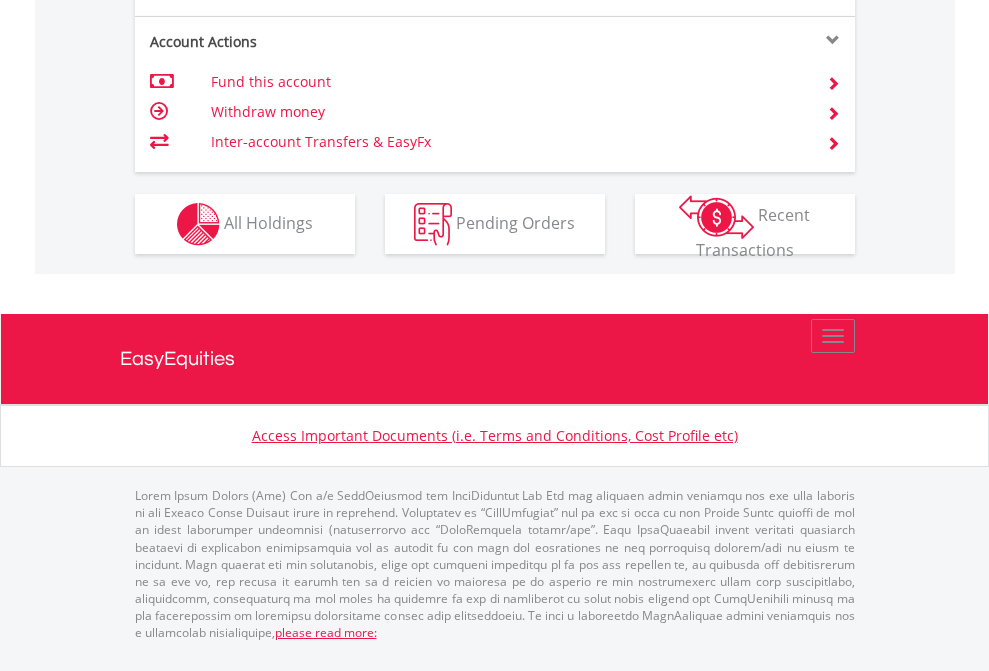 click on "Investment types" at bounding box center [706, -337] 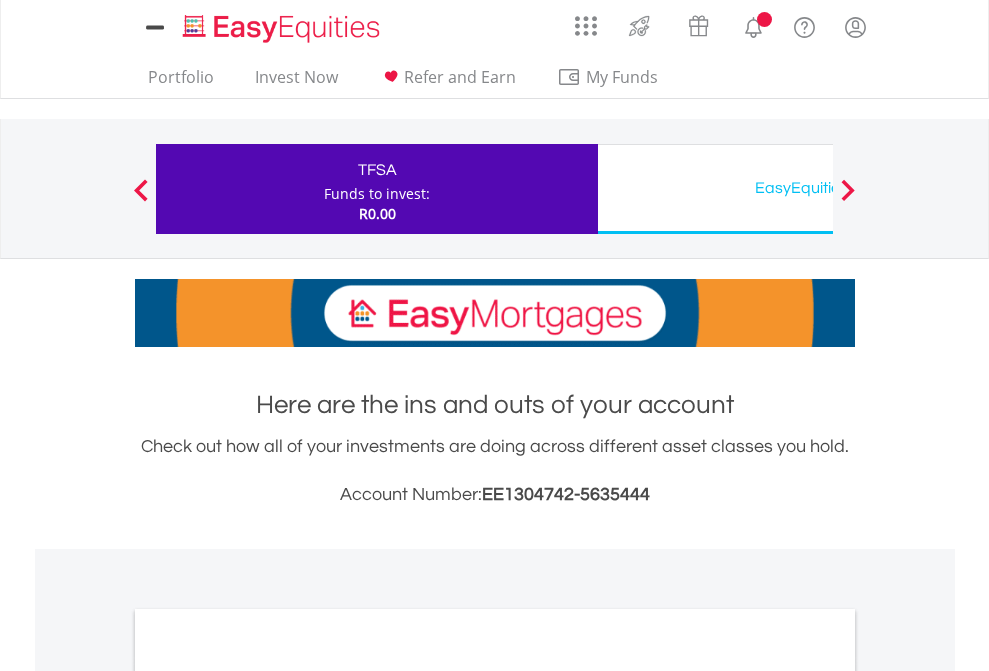 scroll, scrollTop: 0, scrollLeft: 0, axis: both 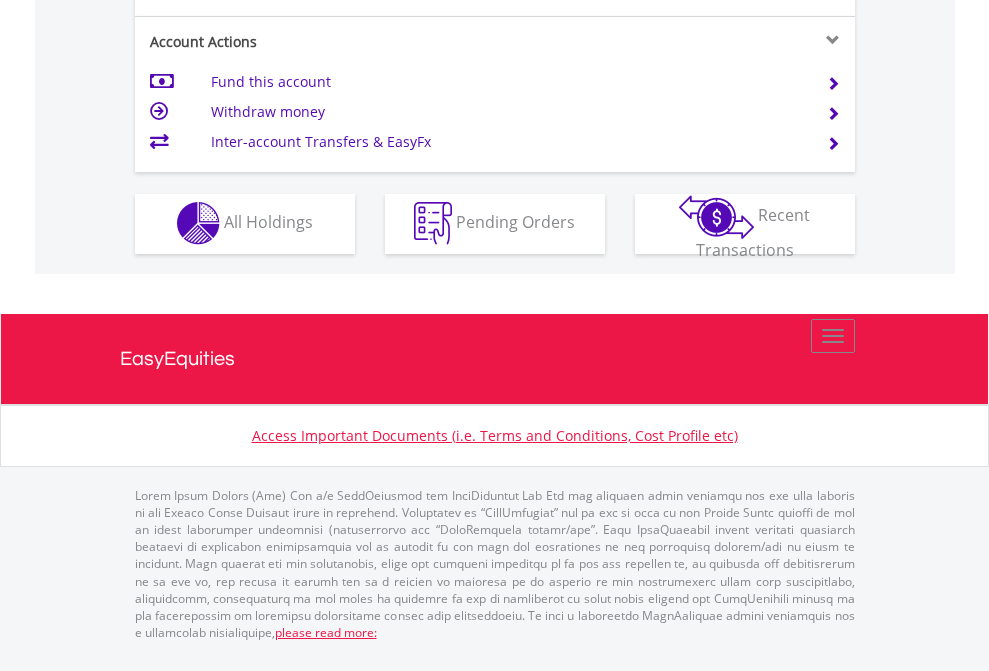 click on "Investment types" at bounding box center (706, -353) 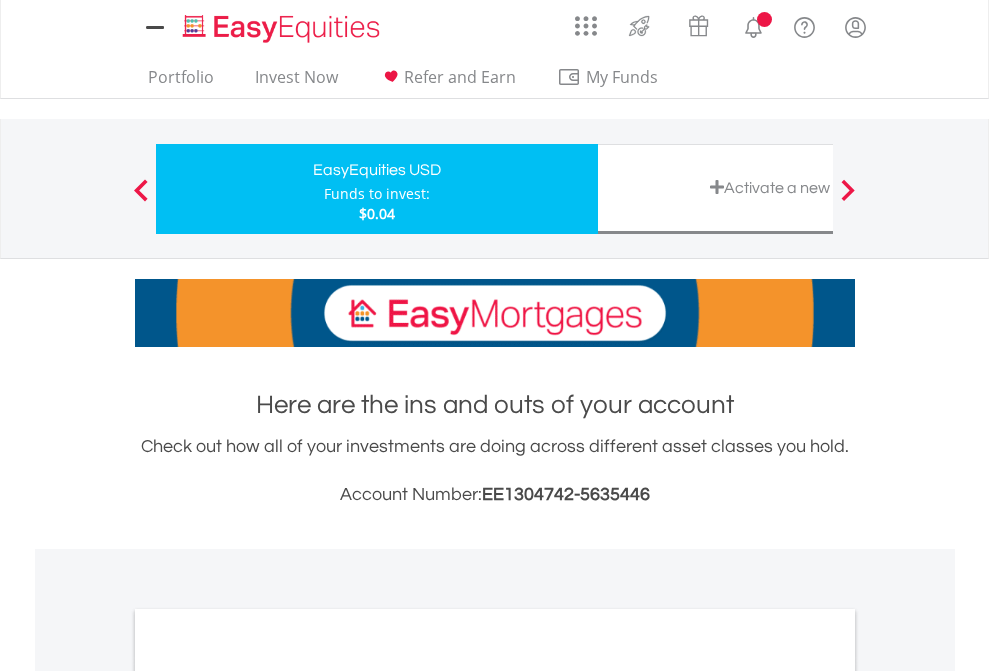 scroll, scrollTop: 0, scrollLeft: 0, axis: both 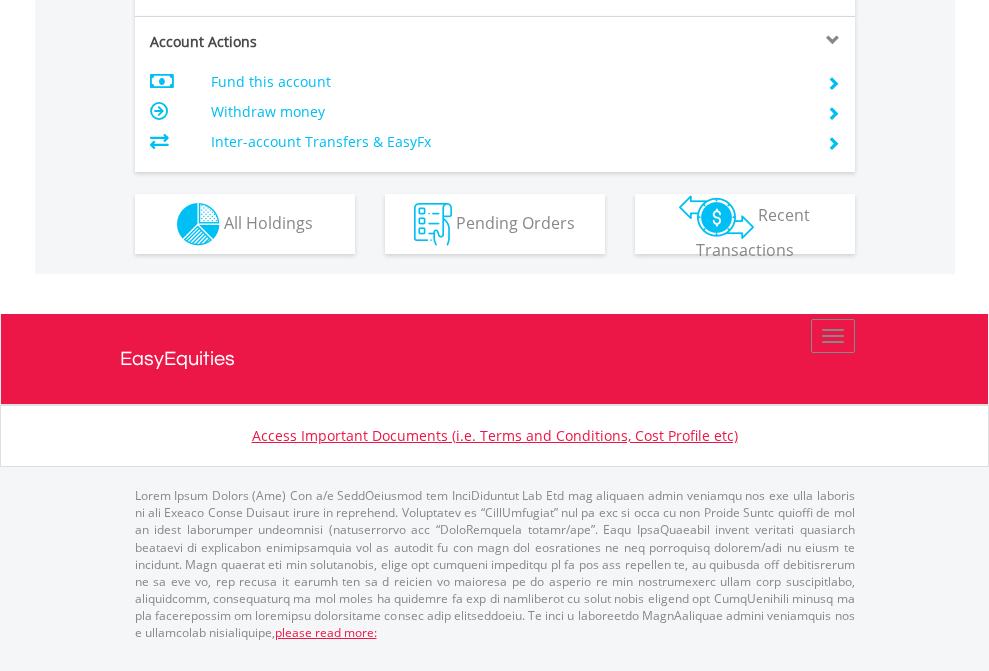 click on "Investment types" at bounding box center [706, -337] 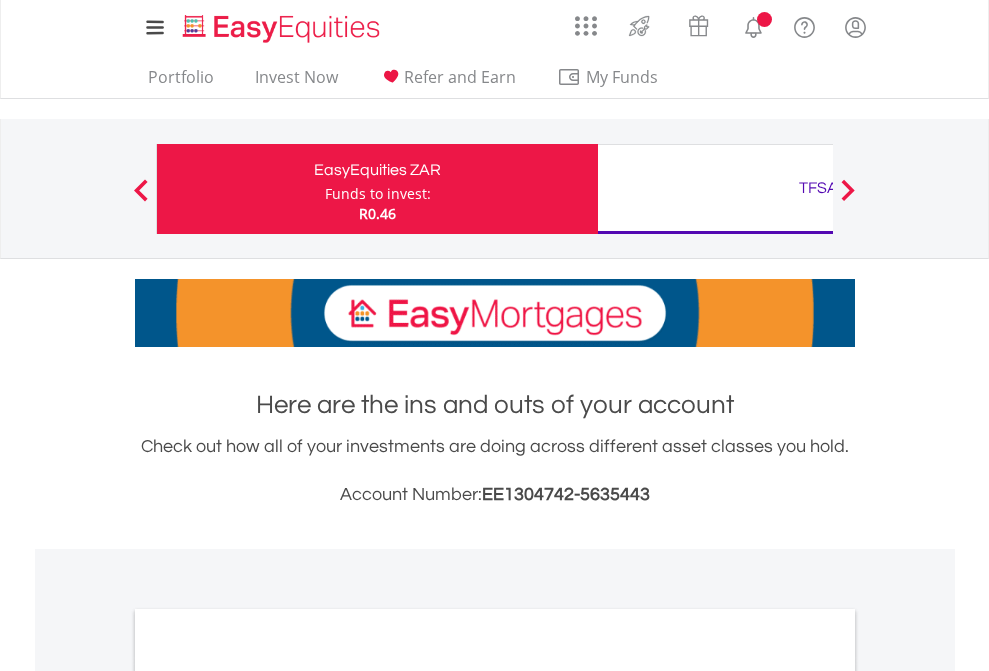 scroll, scrollTop: 0, scrollLeft: 0, axis: both 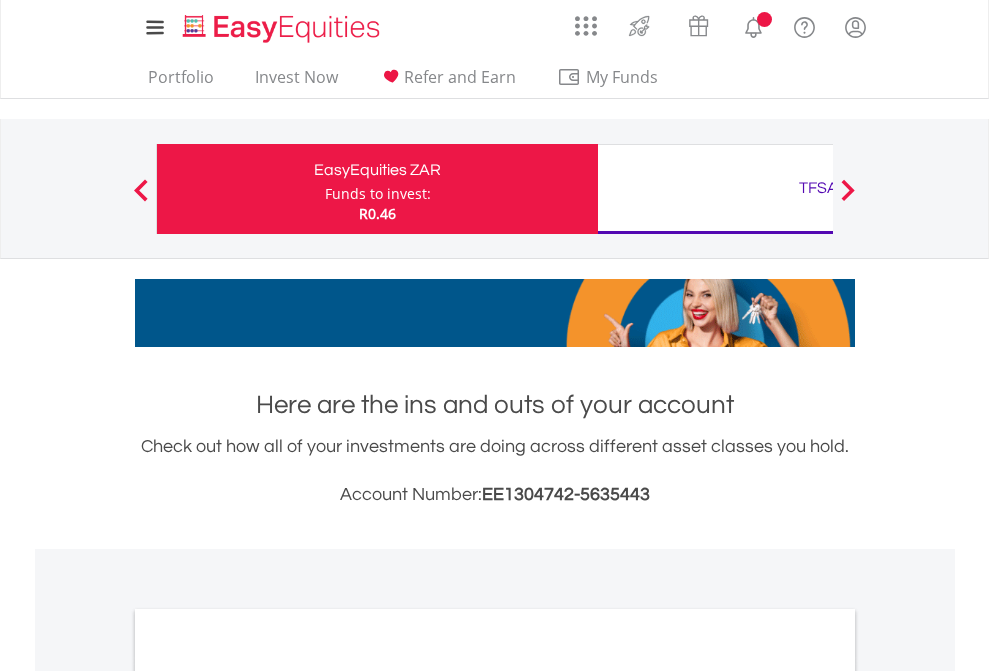 click on "All Holdings" at bounding box center [268, 1096] 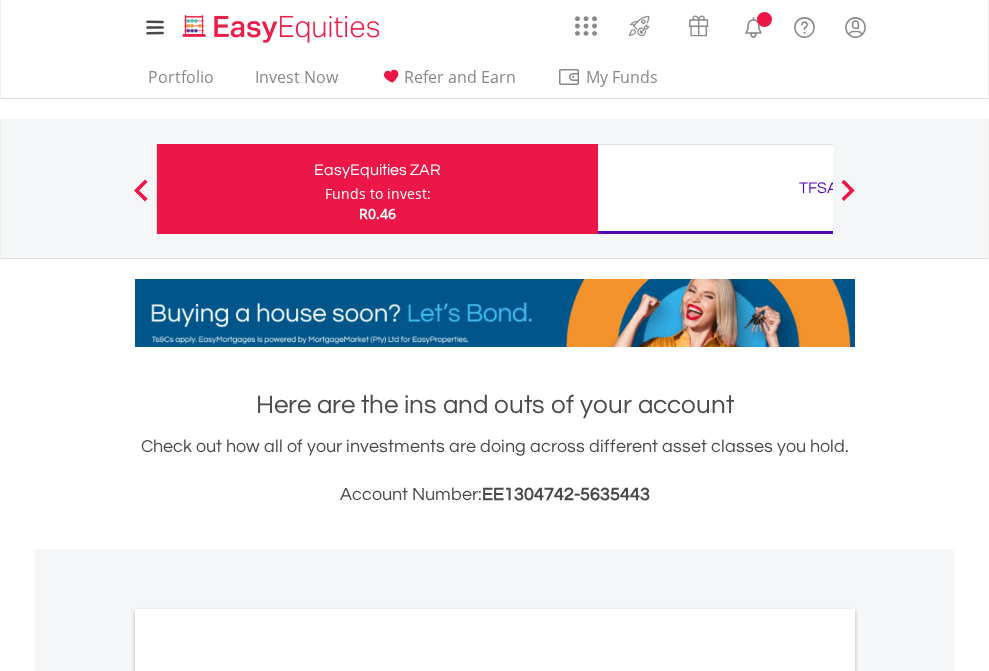 scroll, scrollTop: 1202, scrollLeft: 0, axis: vertical 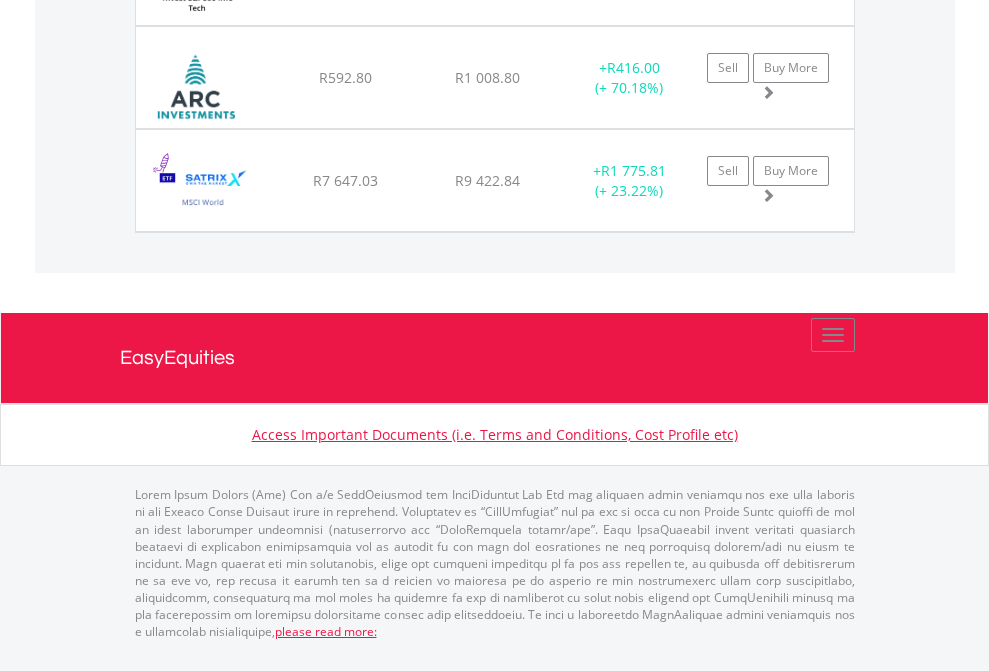 click on "TFSA" at bounding box center (818, -1665) 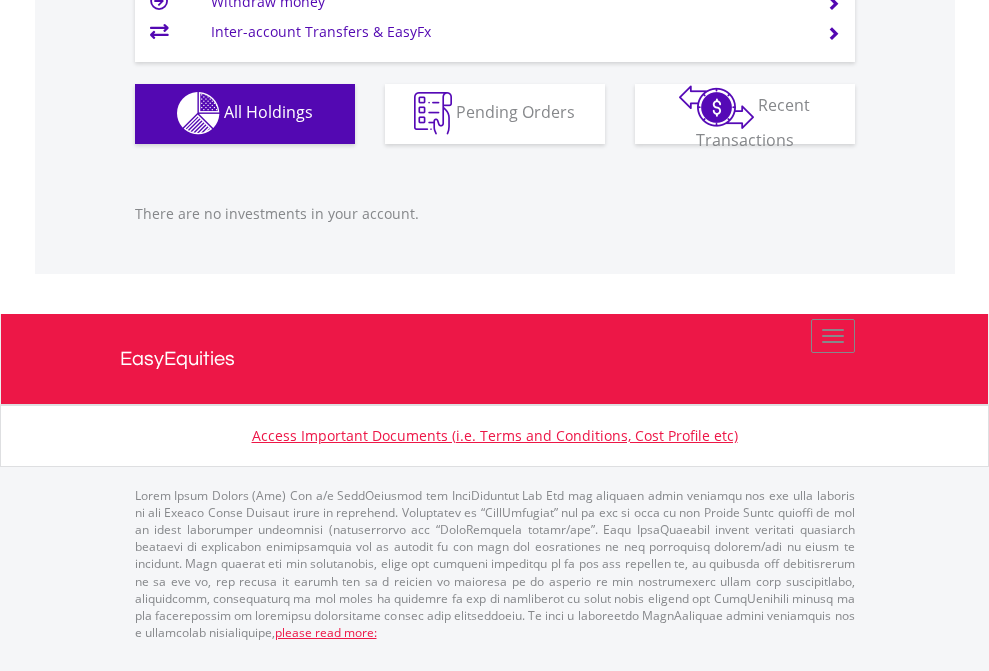 scroll, scrollTop: 1980, scrollLeft: 0, axis: vertical 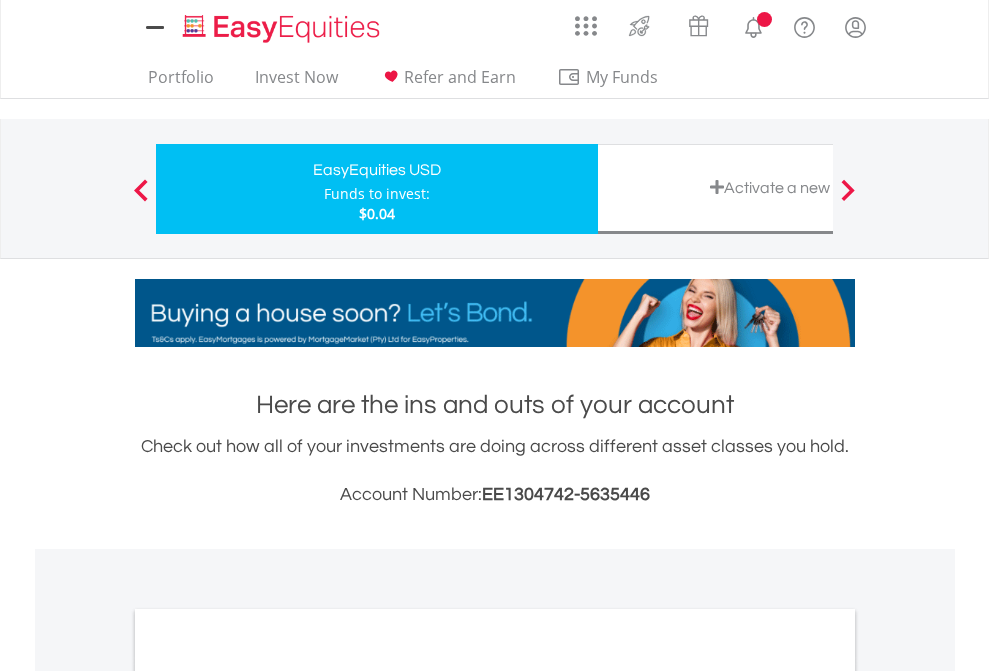 click on "All Holdings" at bounding box center (268, 1096) 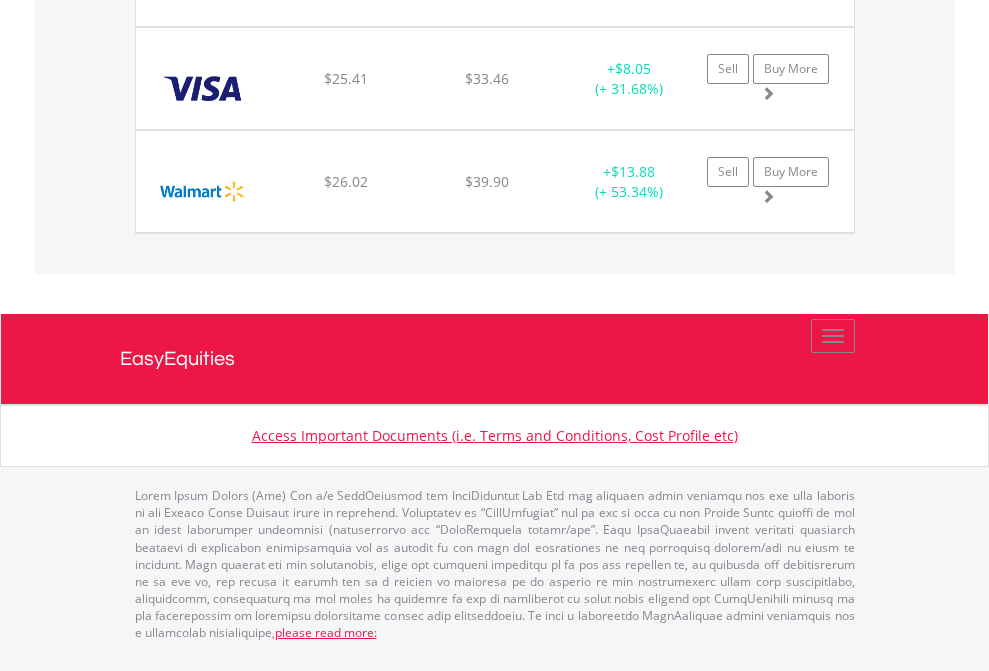 scroll, scrollTop: 2225, scrollLeft: 0, axis: vertical 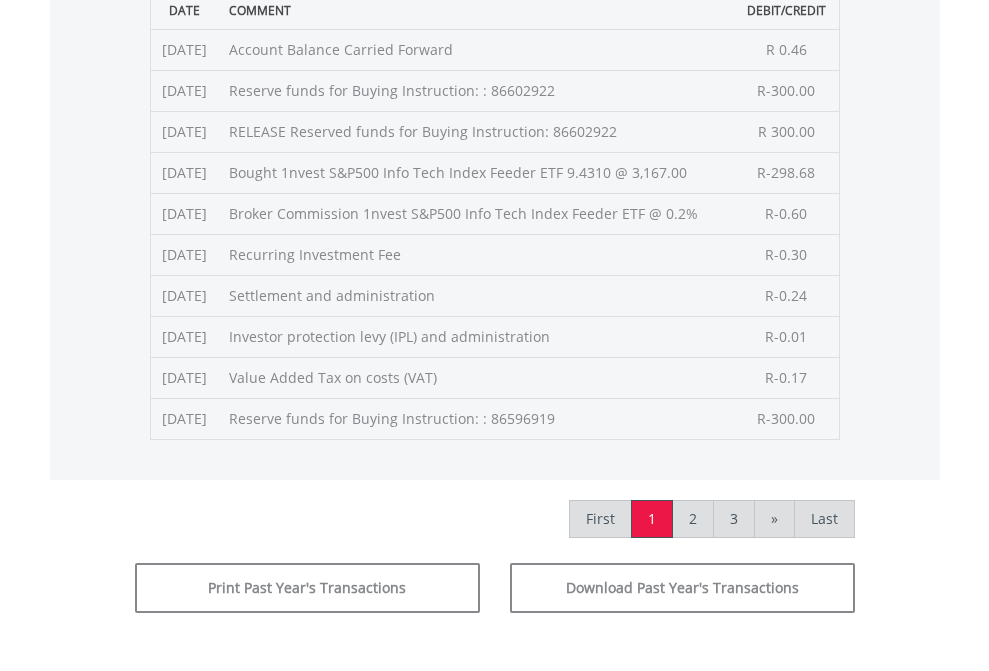 click on "Submit" at bounding box center [714, -225] 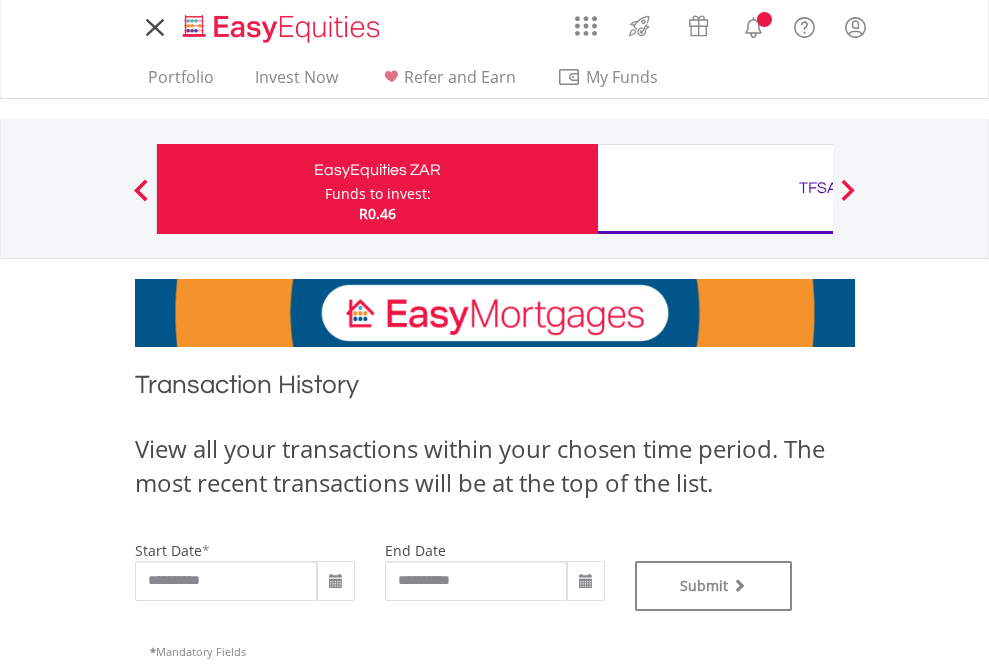 scroll, scrollTop: 0, scrollLeft: 0, axis: both 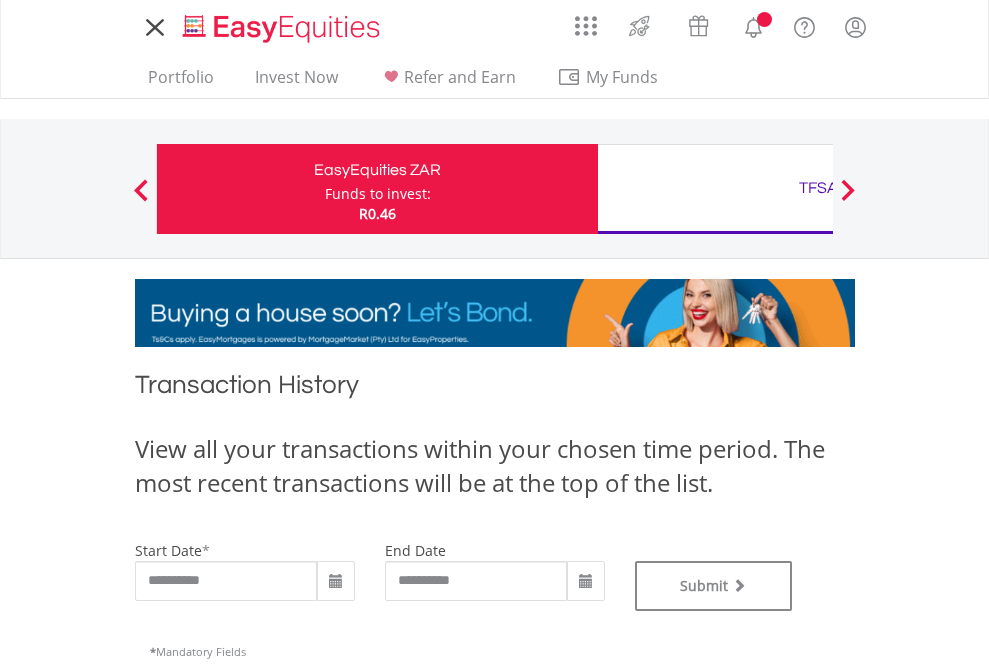 click on "TFSA" at bounding box center [818, 188] 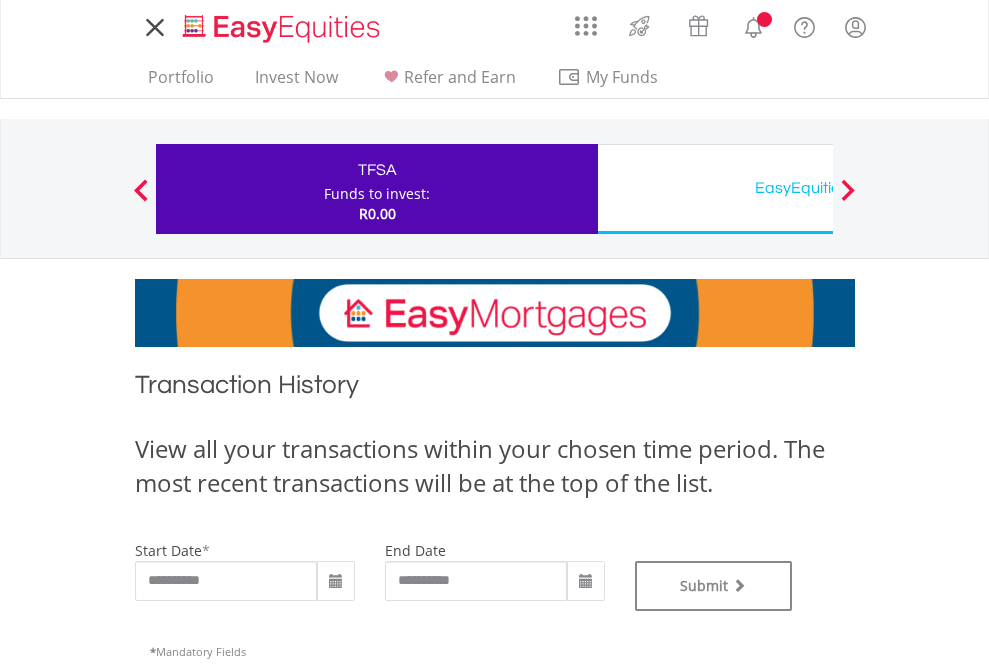 scroll, scrollTop: 0, scrollLeft: 0, axis: both 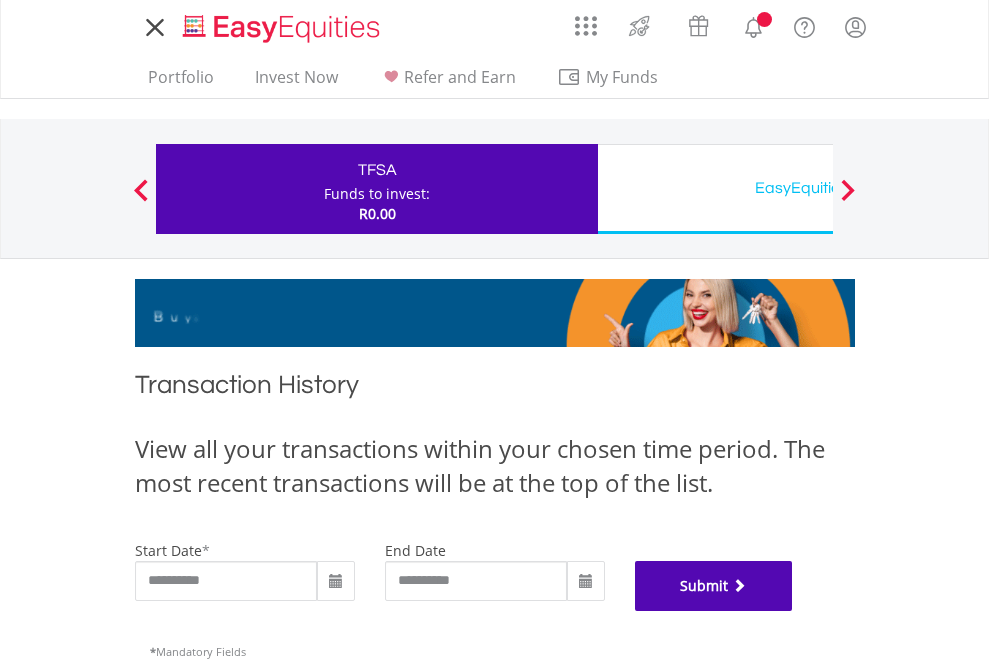 click on "Submit" at bounding box center (714, 586) 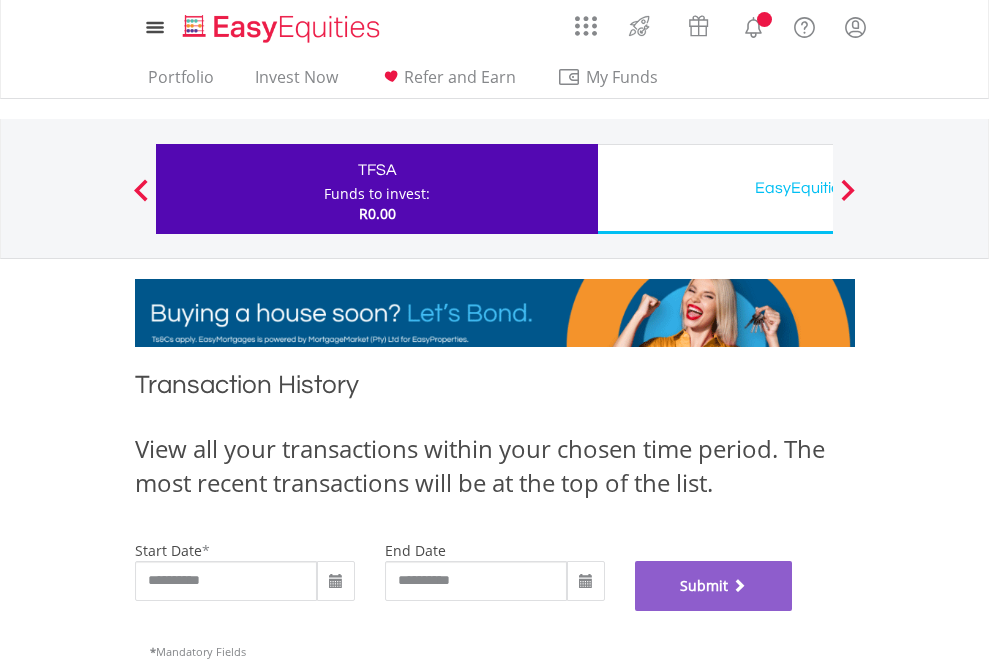 scroll, scrollTop: 811, scrollLeft: 0, axis: vertical 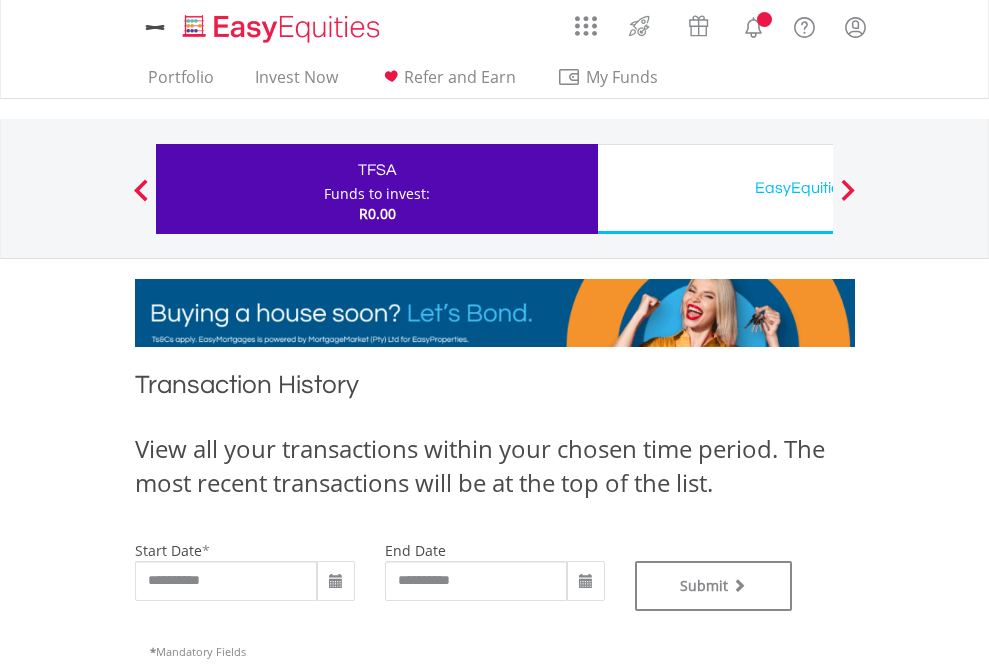 click on "EasyEquities USD" at bounding box center (818, 188) 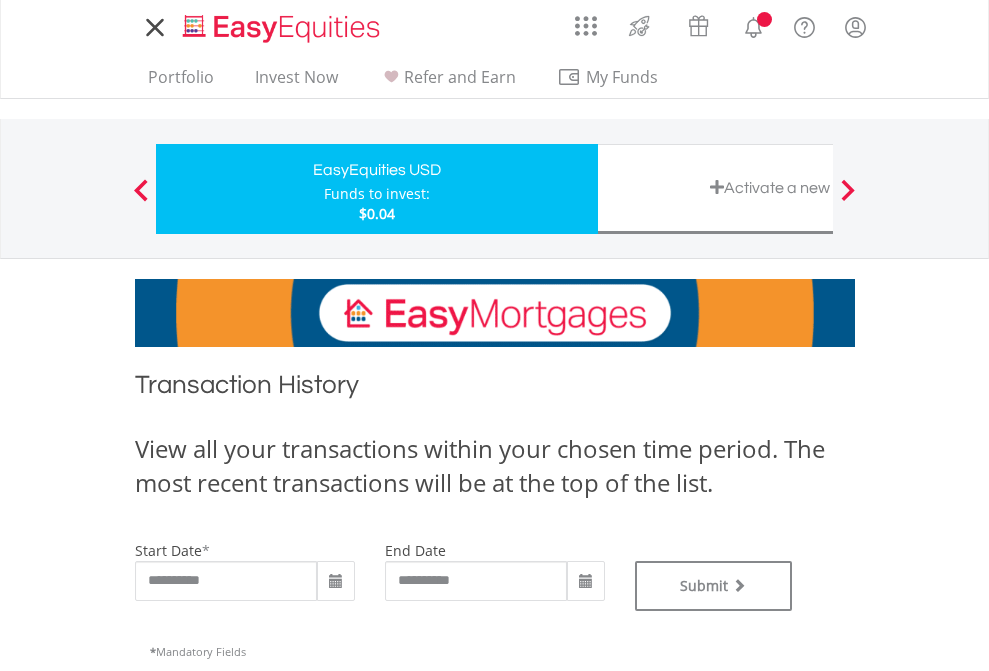 scroll, scrollTop: 0, scrollLeft: 0, axis: both 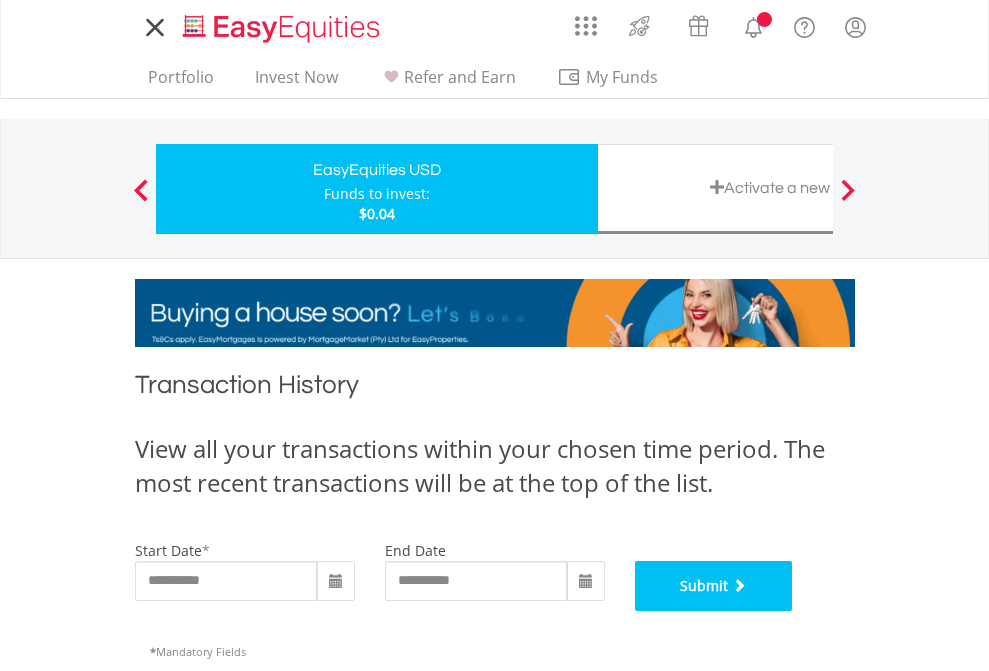 click on "Submit" at bounding box center (714, 586) 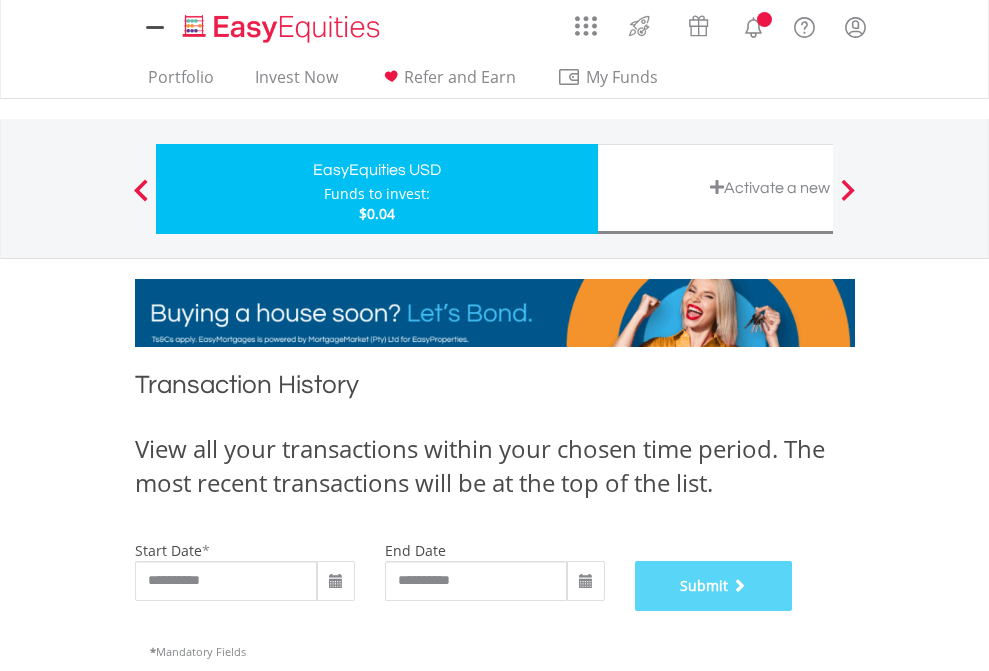 scroll, scrollTop: 811, scrollLeft: 0, axis: vertical 